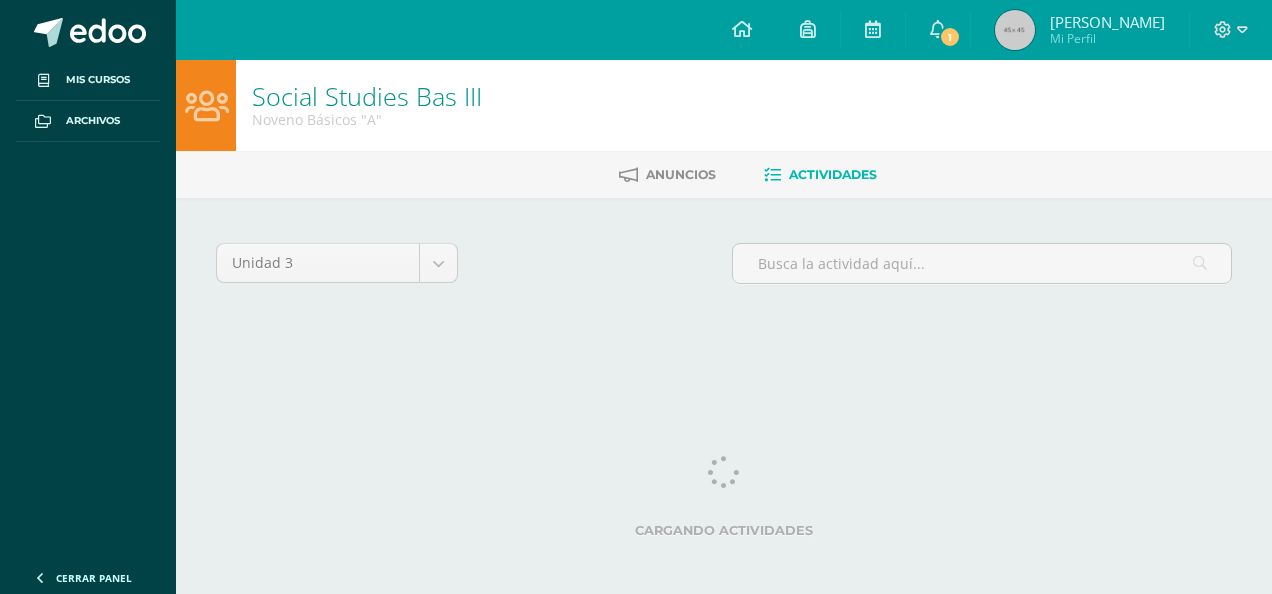 scroll, scrollTop: 0, scrollLeft: 0, axis: both 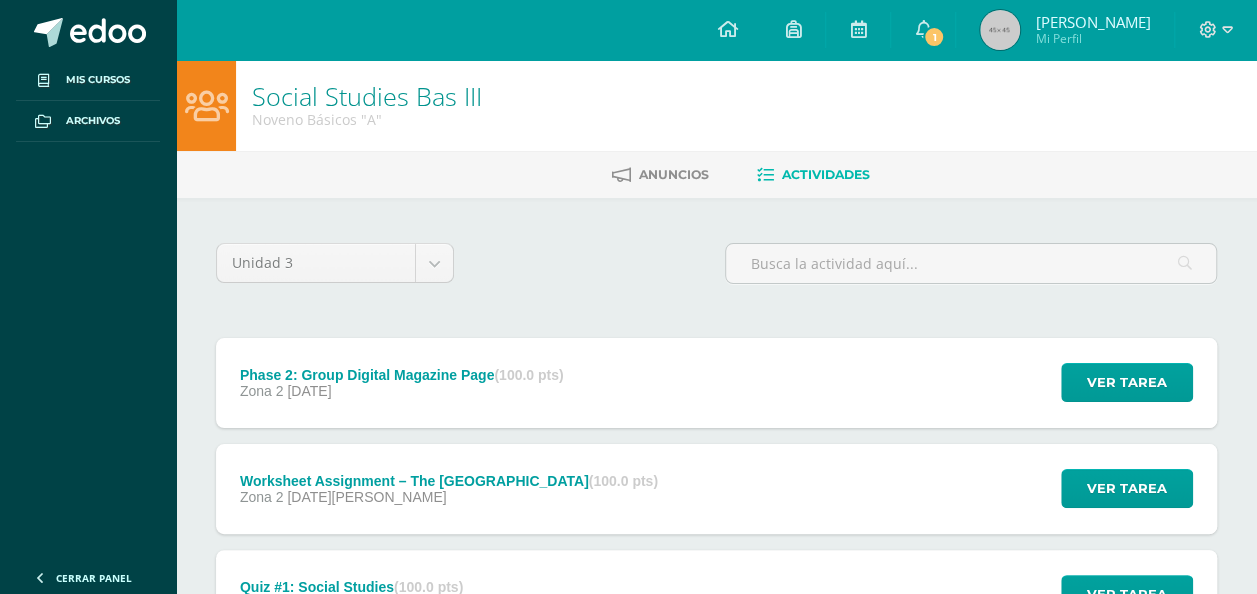 drag, startPoint x: 1255, startPoint y: 201, endPoint x: 1258, endPoint y: 224, distance: 23.194826 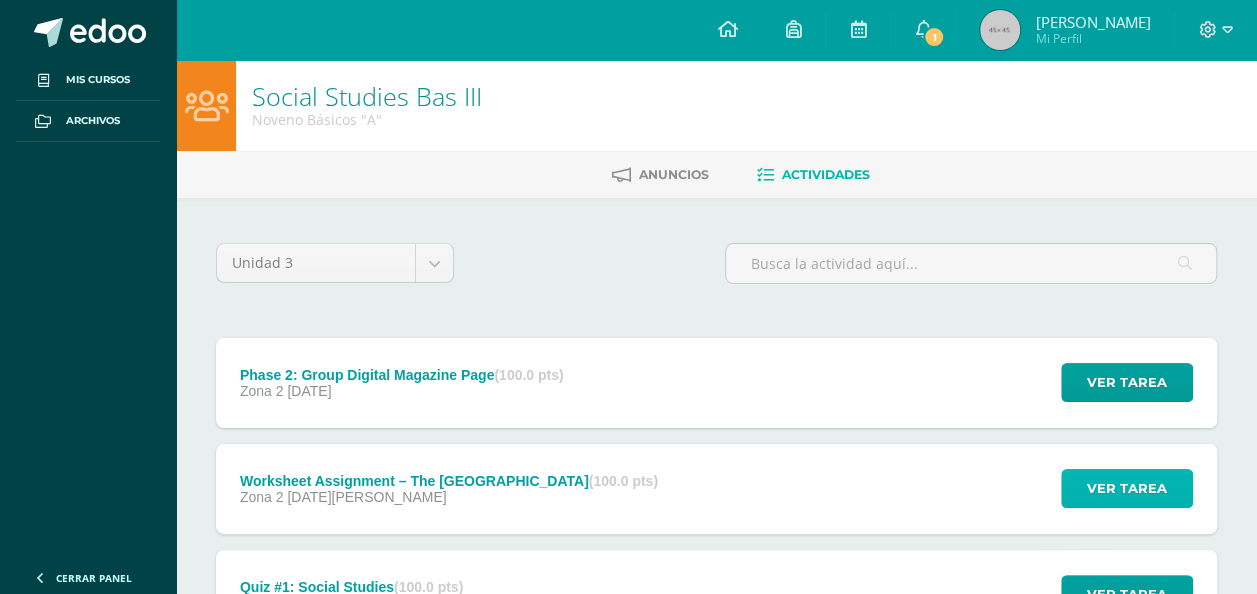 click on "Ver tarea" at bounding box center (1127, 488) 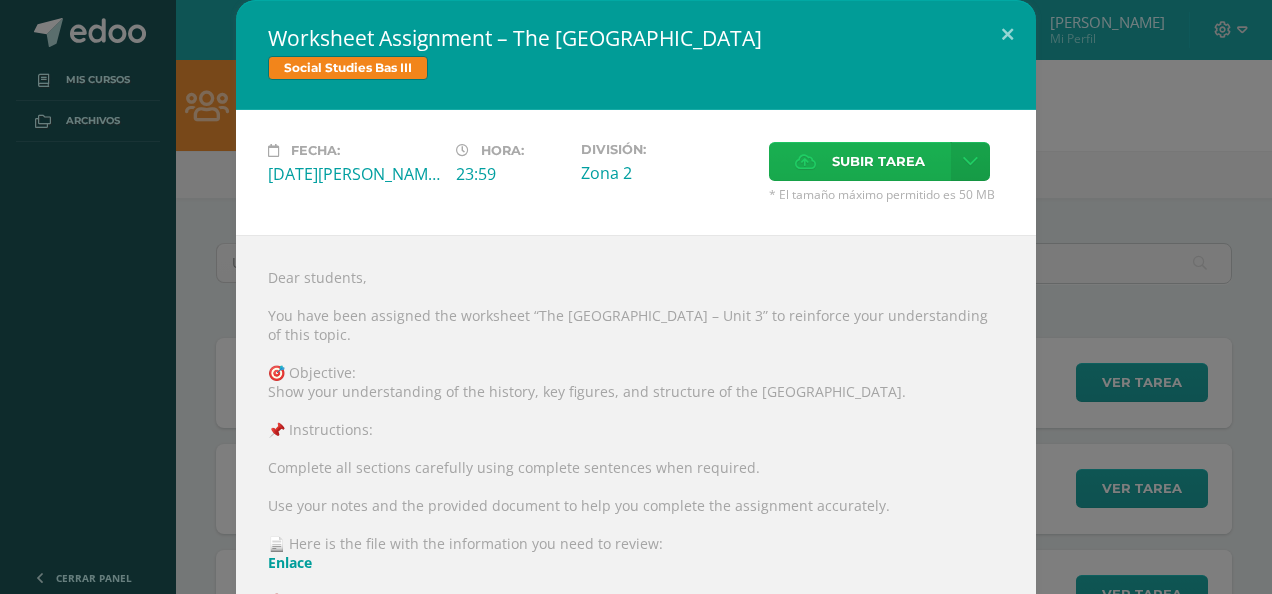 click on "Subir tarea" at bounding box center (878, 161) 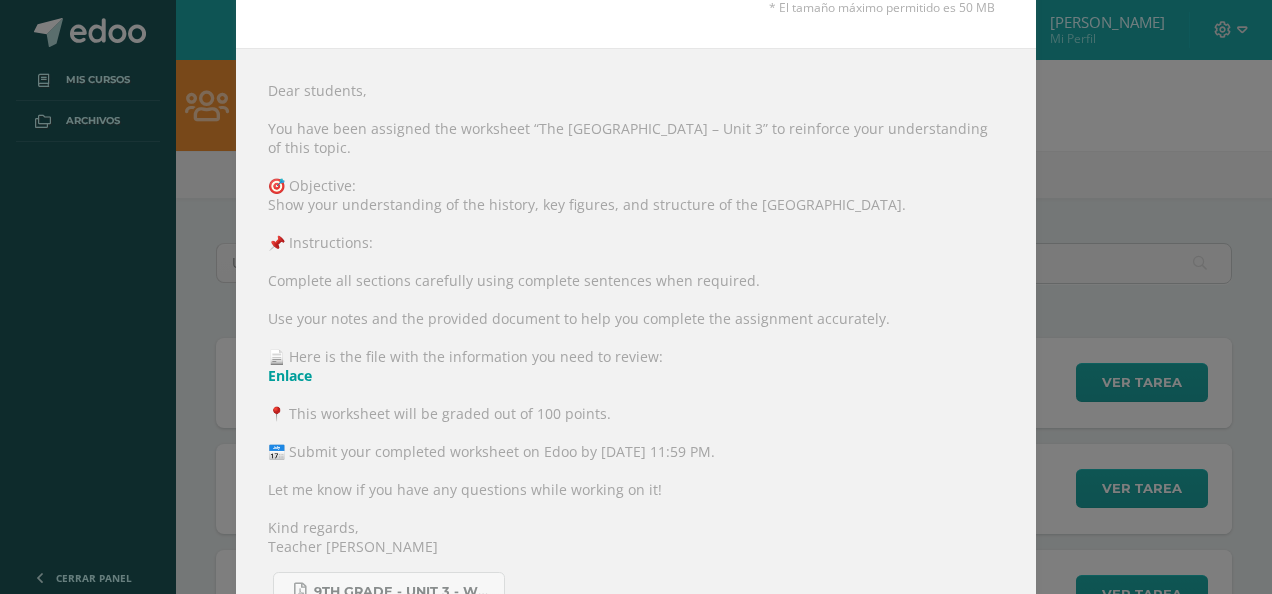 scroll, scrollTop: 266, scrollLeft: 0, axis: vertical 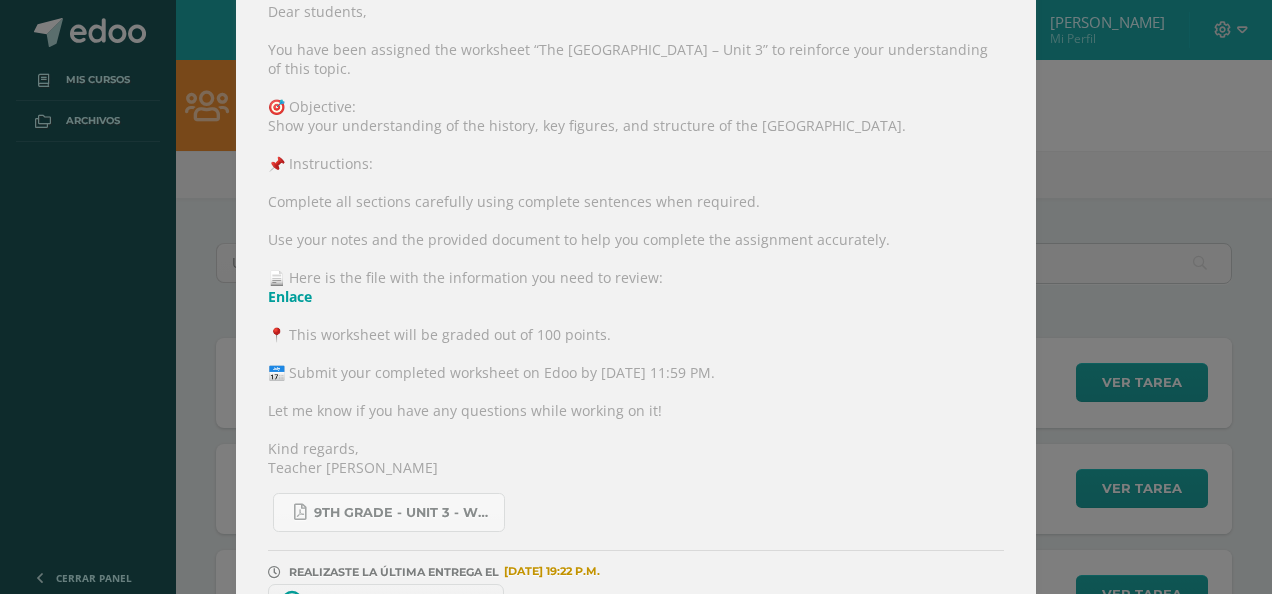click on "Dear students, You have been assigned the worksheet “The Federal Republic of Central America – Unit 3” to reinforce your understanding of this topic. 🎯 Objective: Show your understanding of the history, key figures, and structure of the Federal Republic of Central America. 📌 Instructions: Complete all sections carefully using complete sentences when required. Use your notes and the provided document to help you complete the assignment accurately. 📄 Here is the file with the information you need to review: Enlace 📍 This worksheet will be graded out of 100 points. 📅 Submit your completed worksheet on Edoo by Friday, July 4th, 2025, at 11:59 PM. Let me know if you have any questions while working on it! Kind regards, Teacher Sergio
9th grade - Unit 3 - Worksheet Assignment_ The Federal Republic of Central America.pdf" at bounding box center (636, 310) 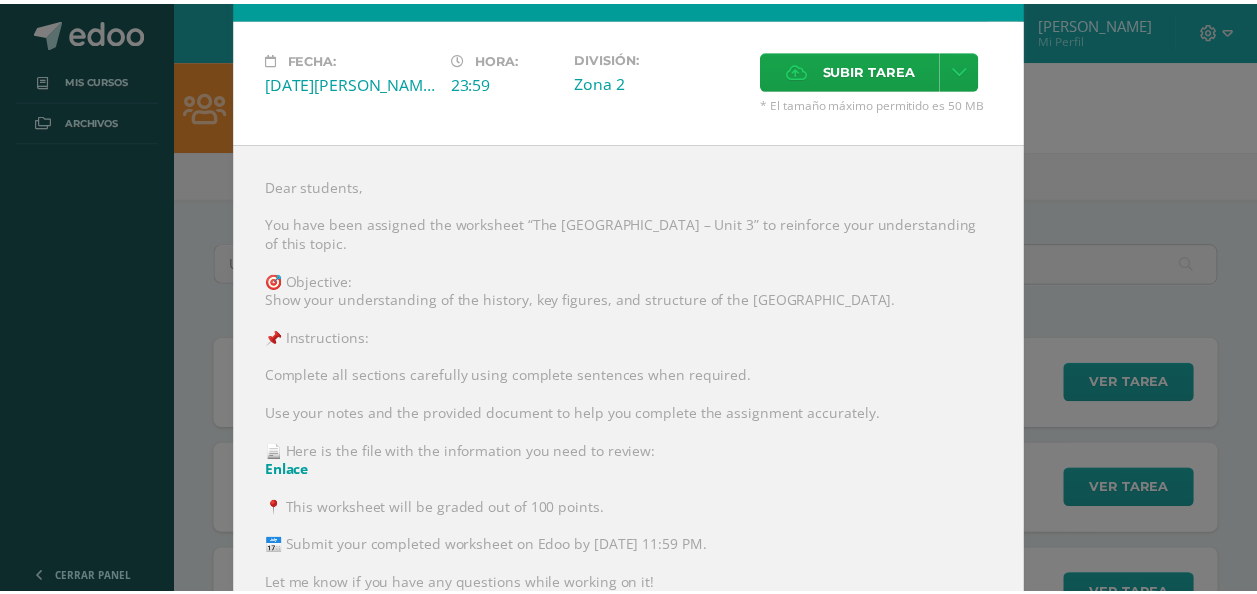 scroll, scrollTop: 10, scrollLeft: 0, axis: vertical 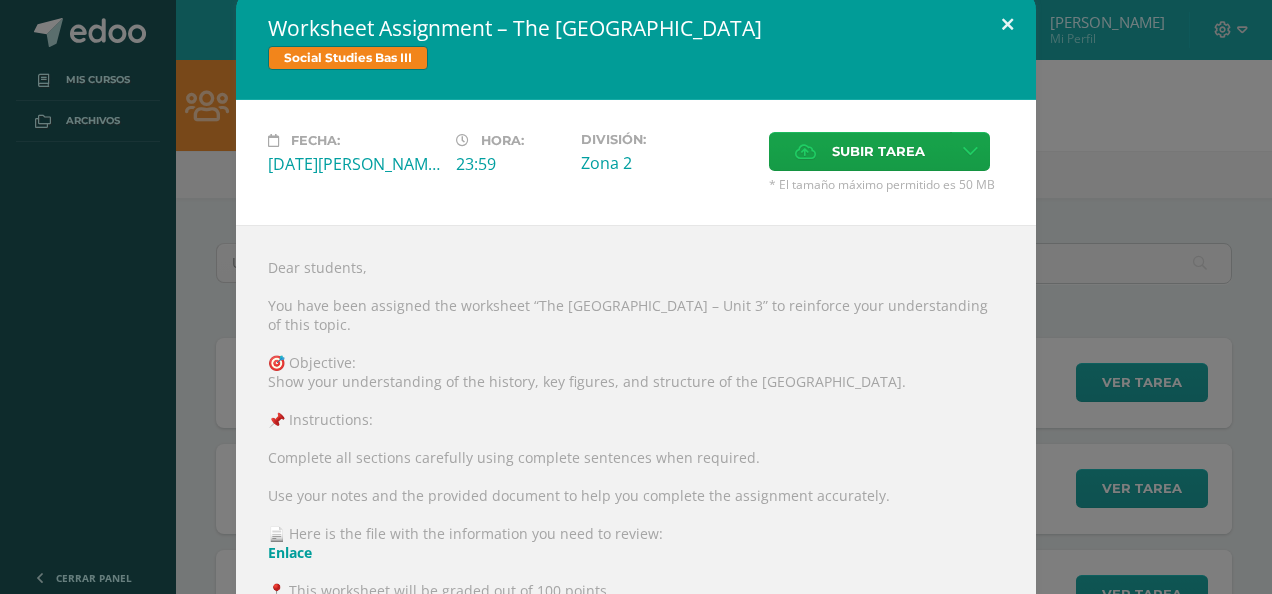click at bounding box center [1007, 24] 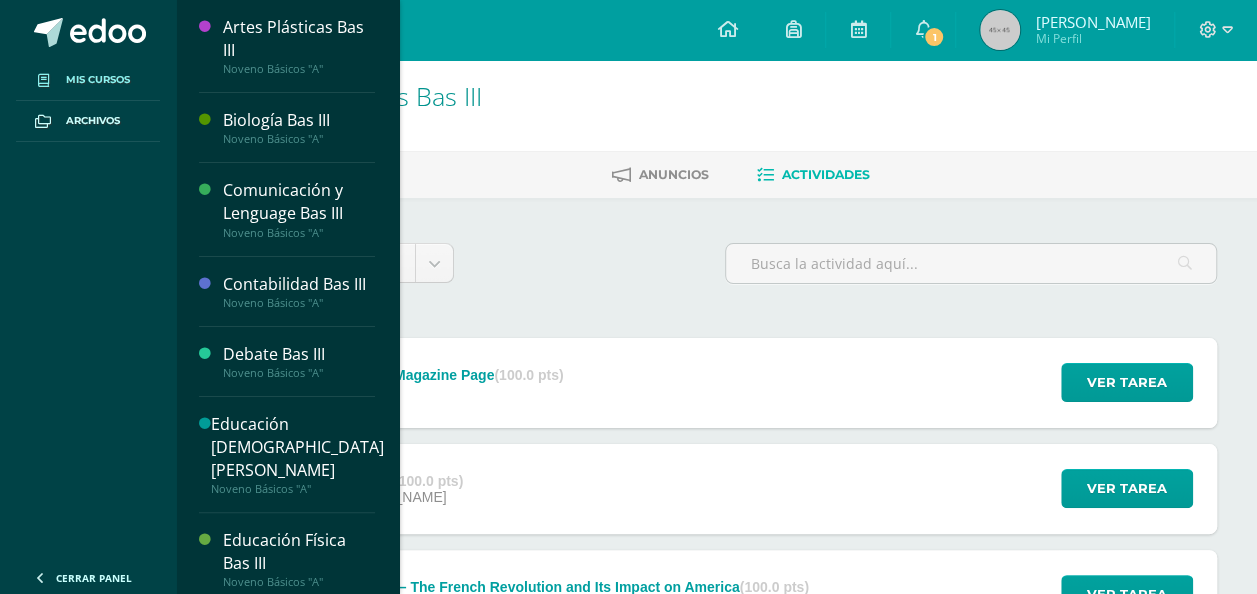 click at bounding box center (43, 80) 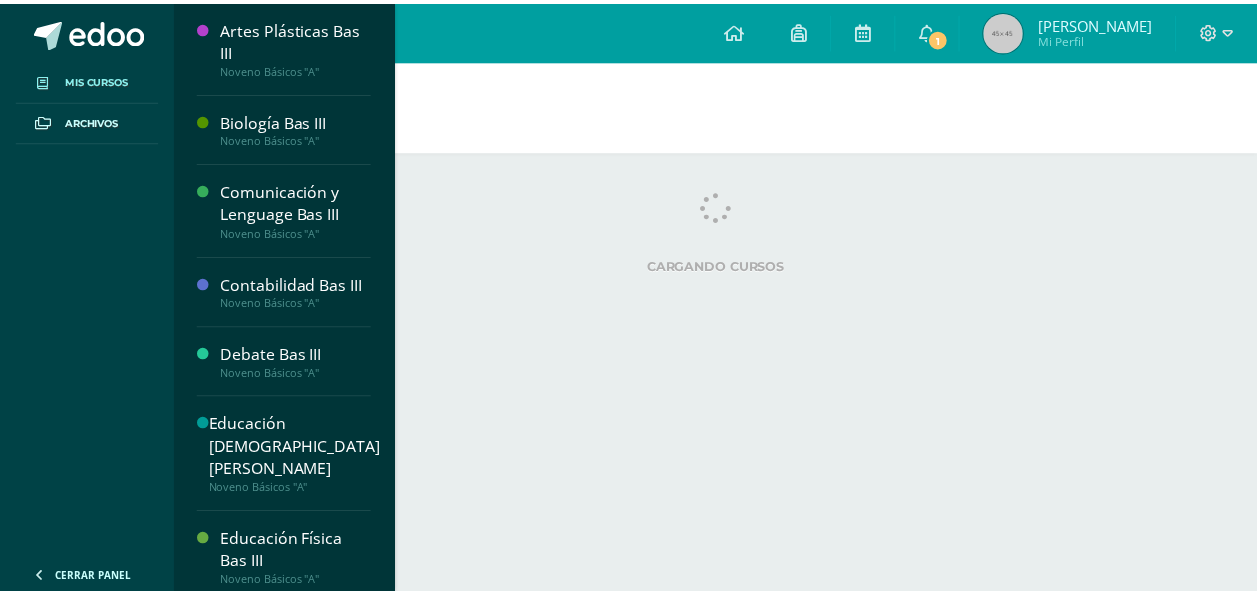 scroll, scrollTop: 0, scrollLeft: 0, axis: both 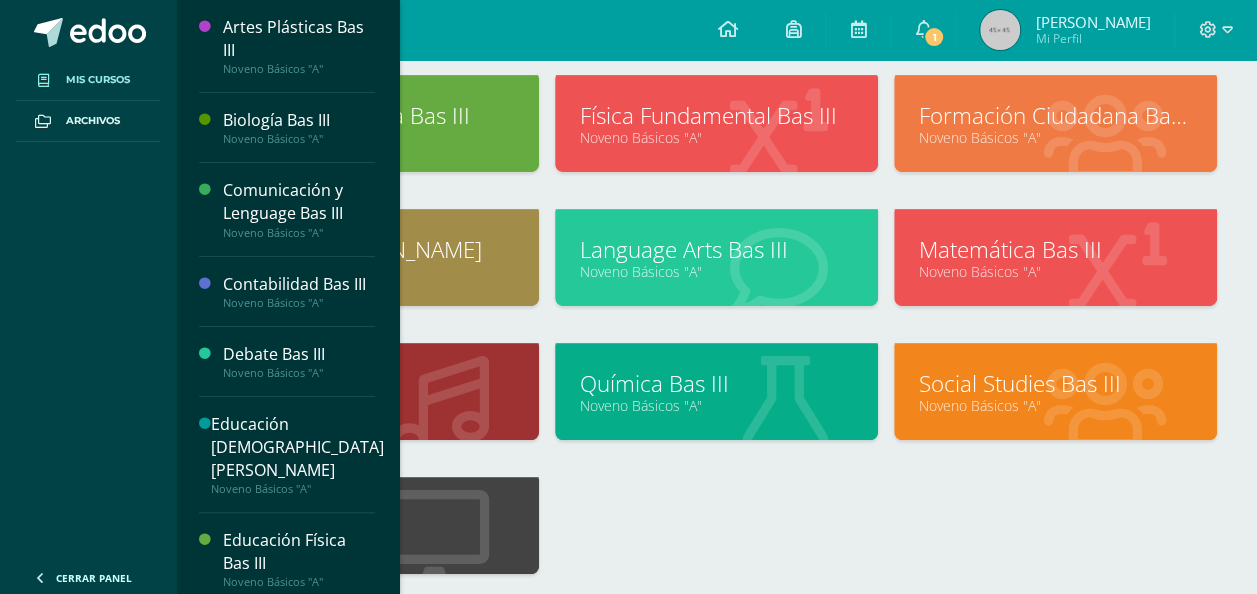 click on "Artes Plásticas  Bas III
Noveno Básicos "A"
Biología  Bas III
Noveno Básicos "A"" at bounding box center [716, 204] 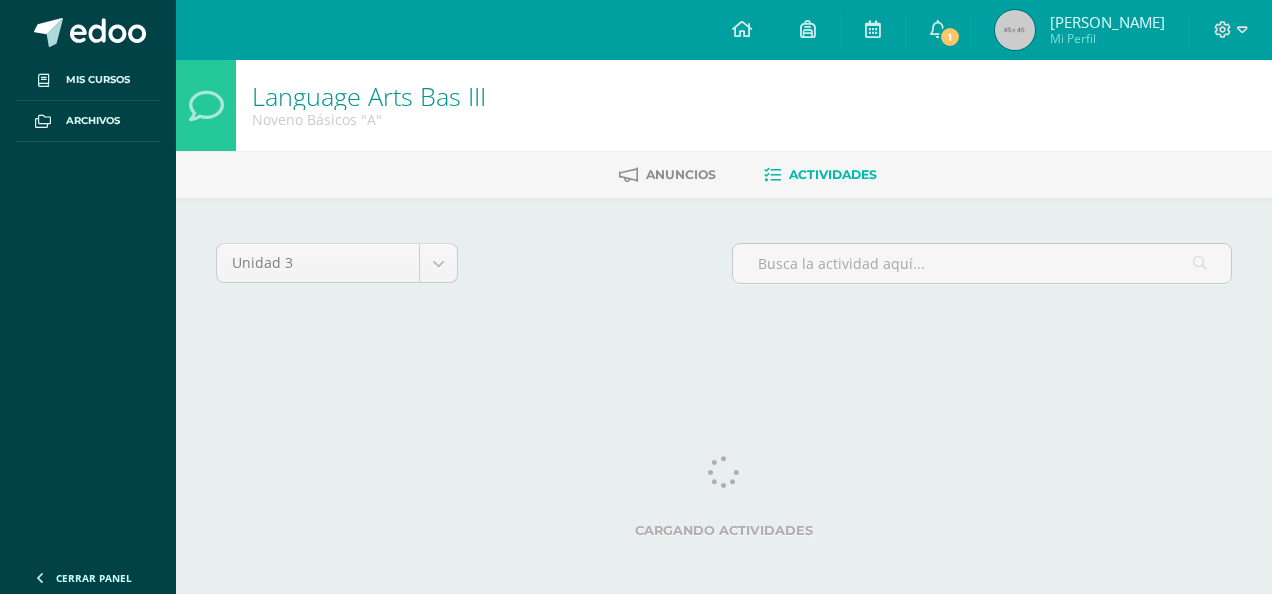 scroll, scrollTop: 0, scrollLeft: 0, axis: both 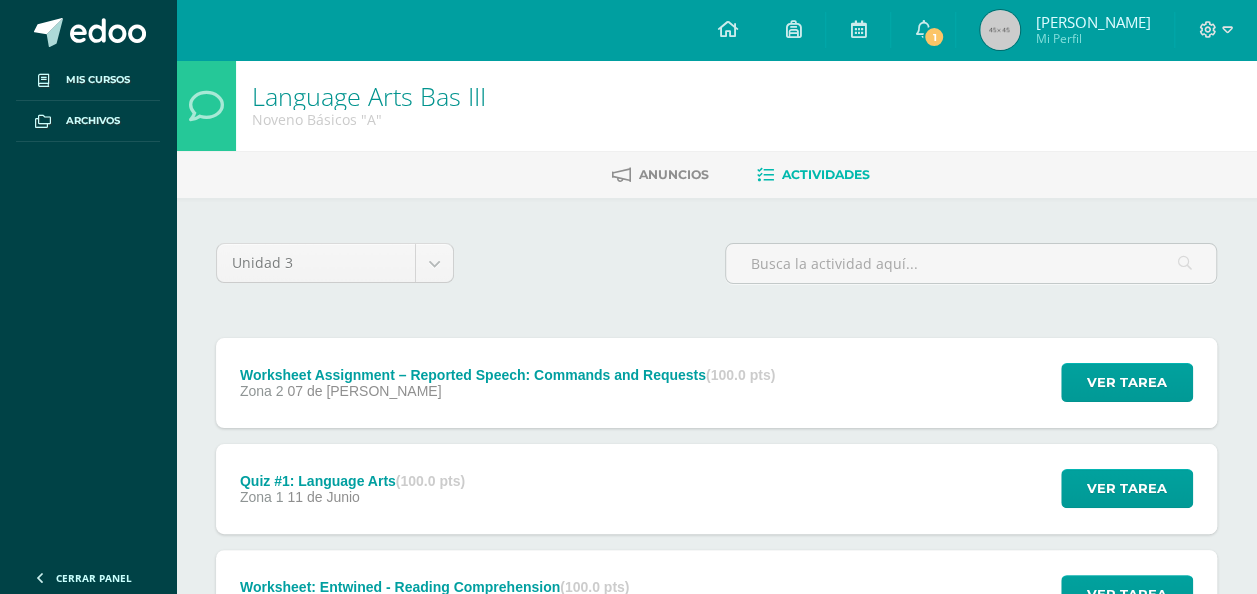 click on "Quiz #1: Language Arts  (100.0 pts)
Zona 1
11 de Junio
Ver tarea
Quiz #1: Language Arts
Language Arts  Bas III
Cargando contenido" at bounding box center [716, 489] 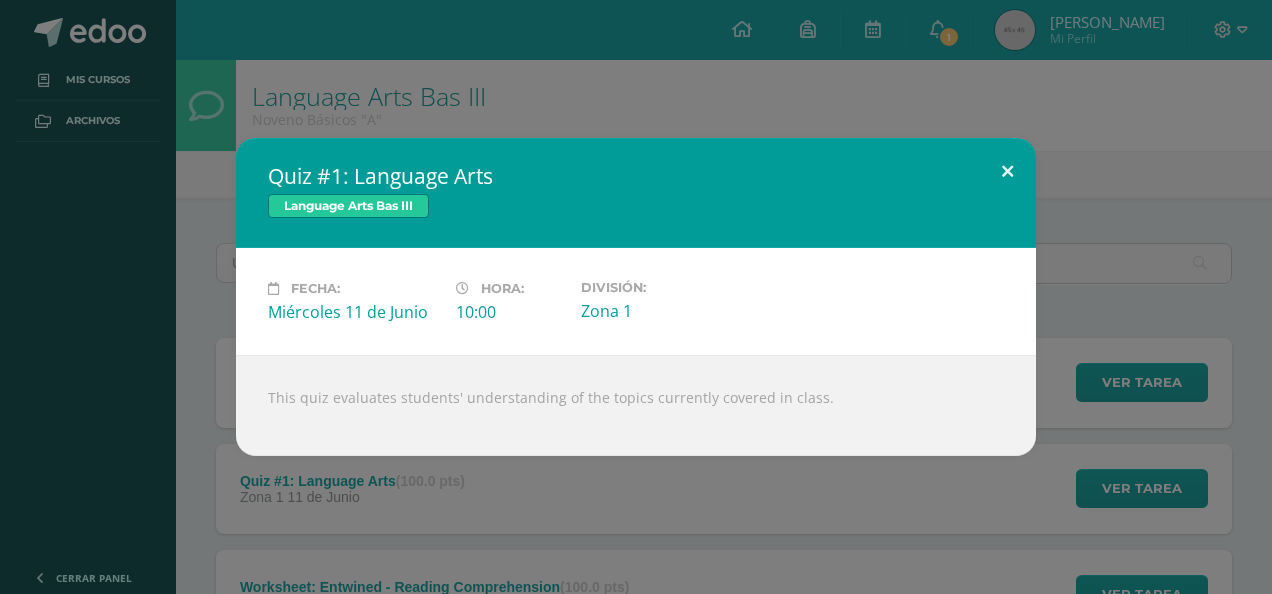 click at bounding box center [1007, 172] 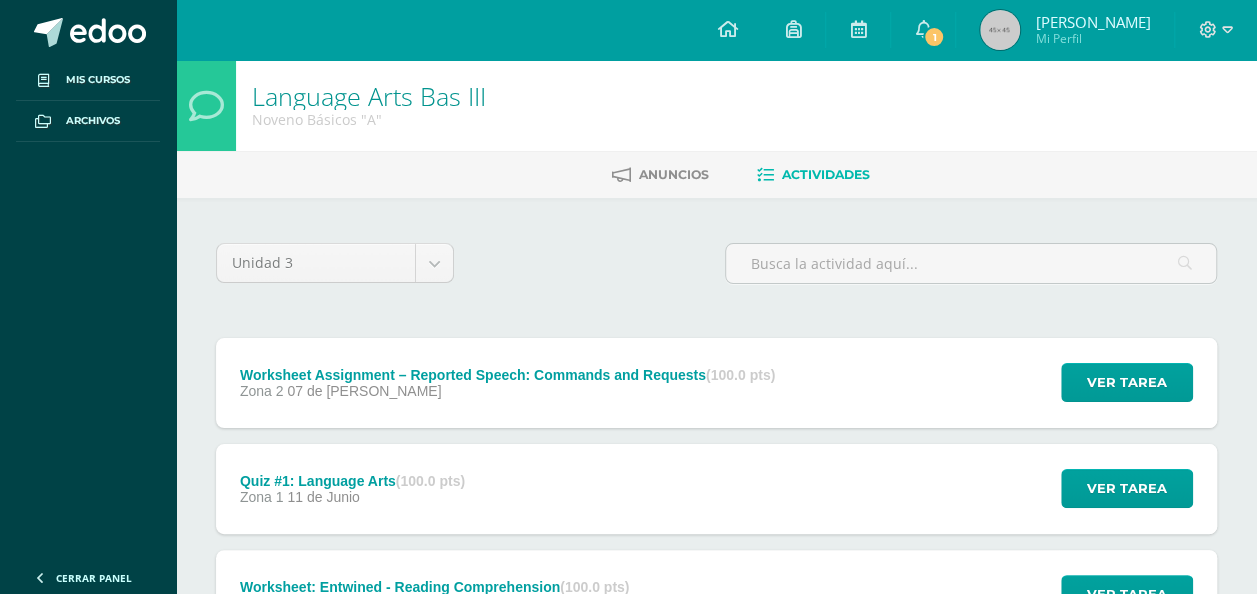 click on "Worksheet Assignment – Reported Speech: Commands and Requests  (100.0 pts)" at bounding box center (507, 375) 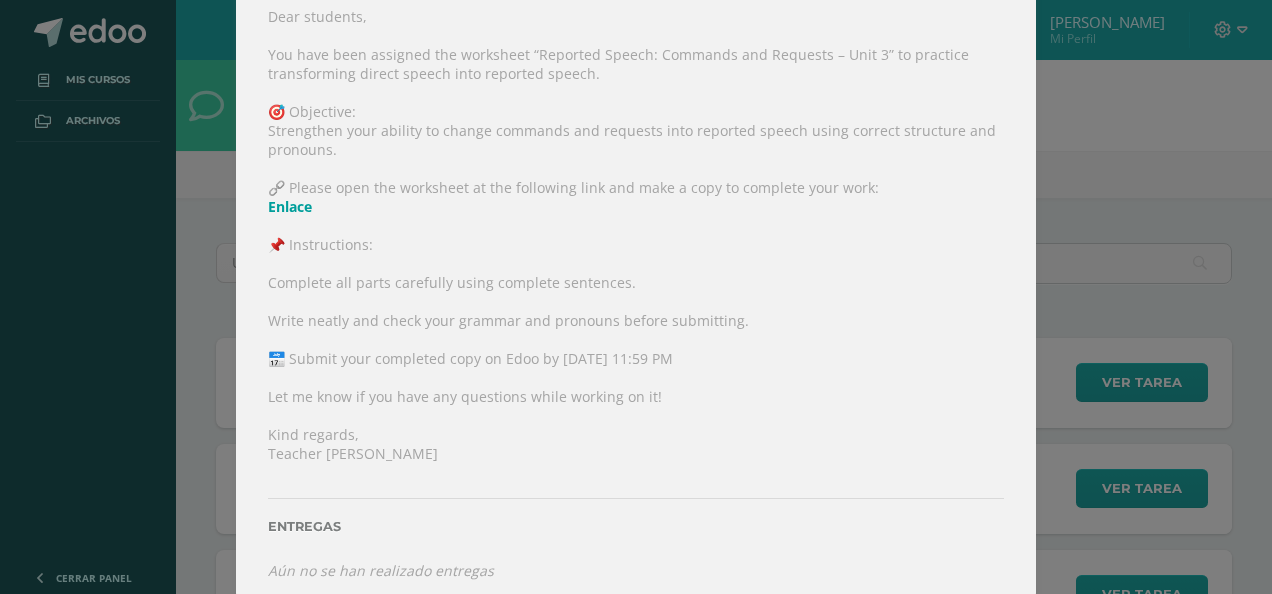 scroll, scrollTop: 265, scrollLeft: 0, axis: vertical 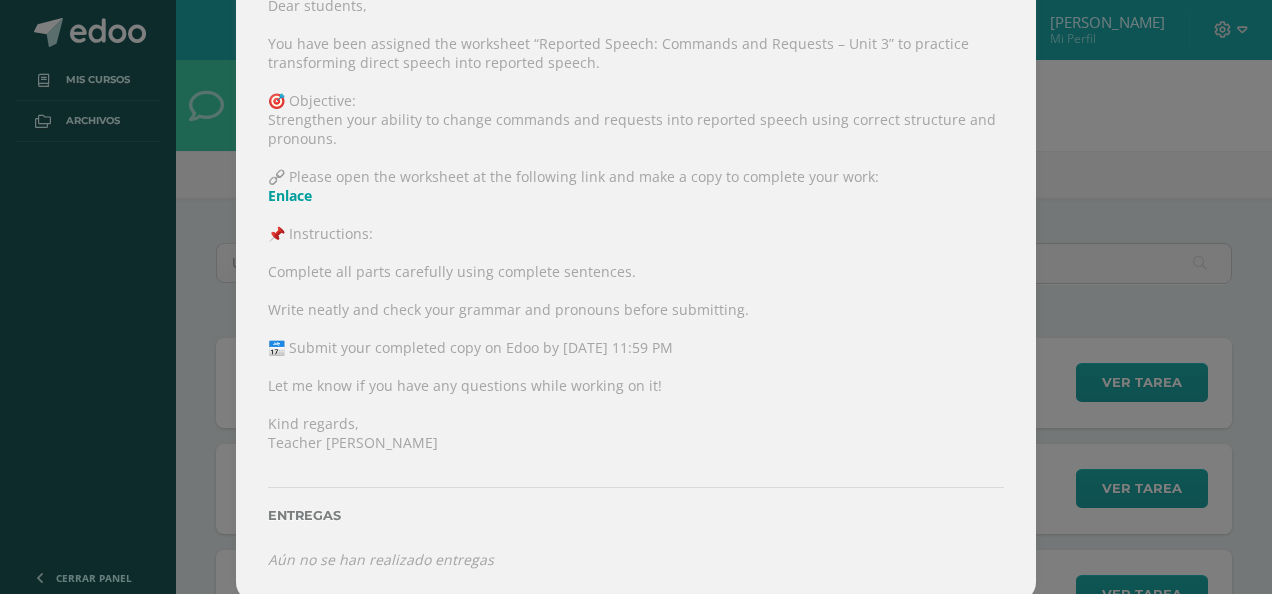click on "Enlace" at bounding box center (290, 195) 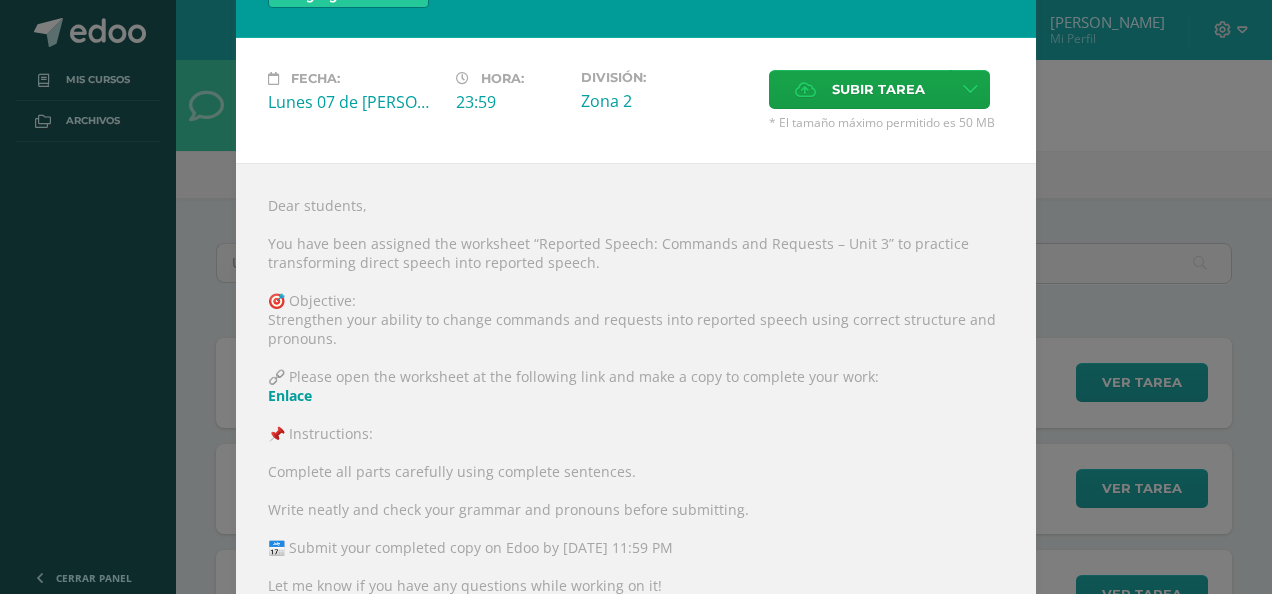 scroll, scrollTop: 24, scrollLeft: 0, axis: vertical 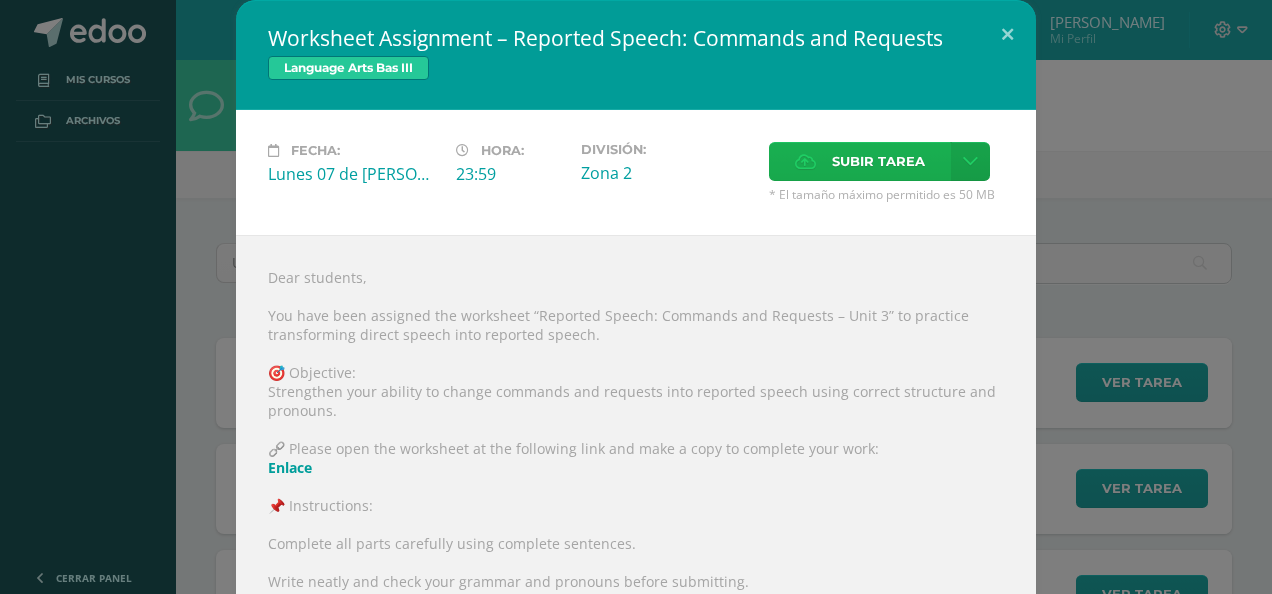 click on "Subir tarea" at bounding box center [878, 161] 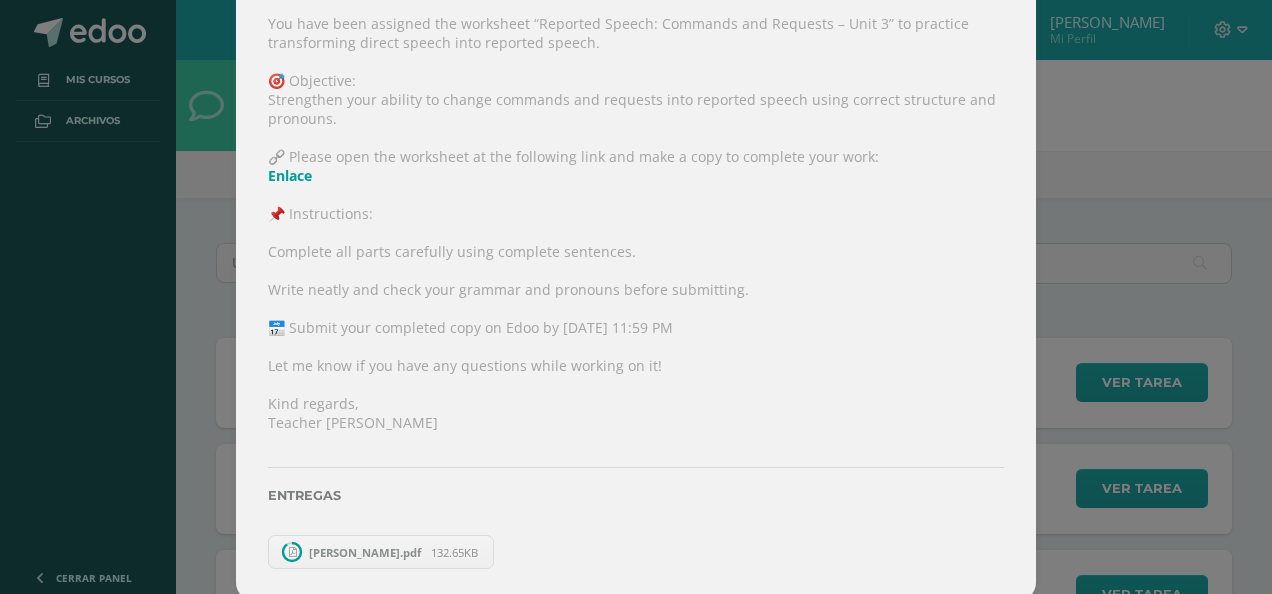 scroll, scrollTop: 256, scrollLeft: 0, axis: vertical 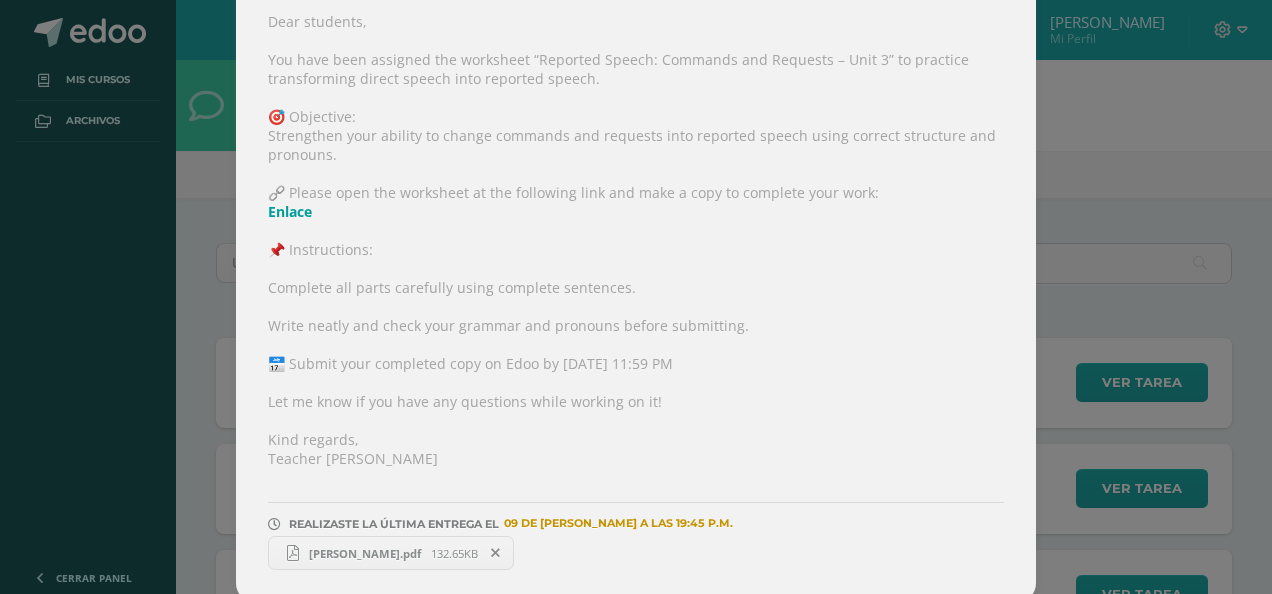 click on "[PERSON_NAME].pdf" at bounding box center [365, 553] 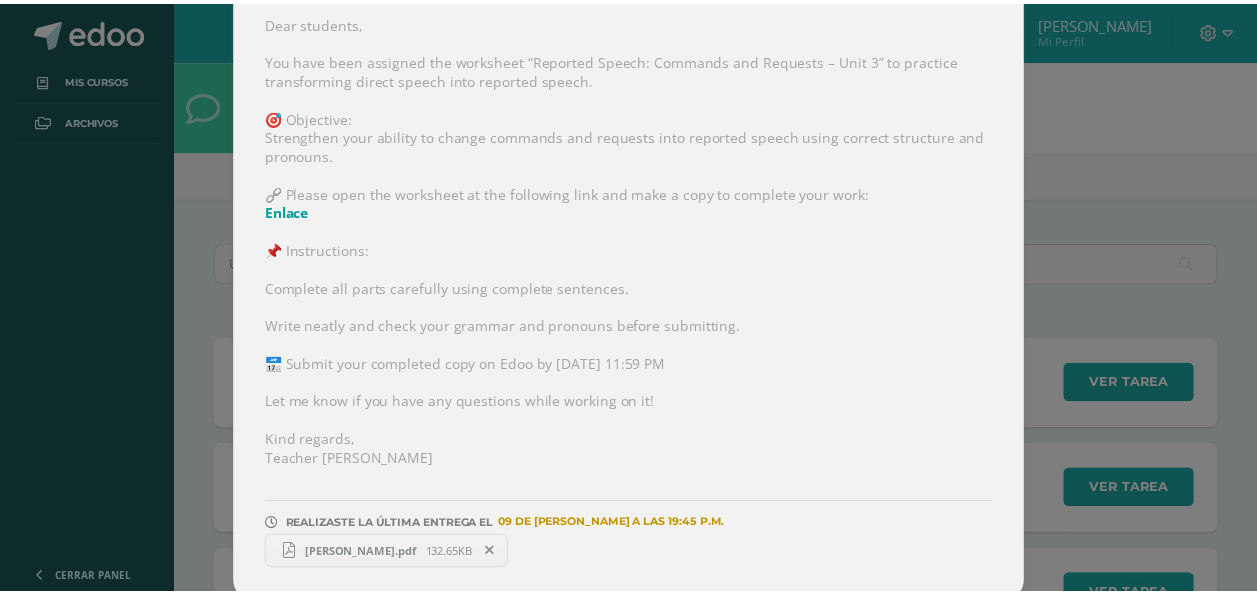 scroll, scrollTop: 0, scrollLeft: 0, axis: both 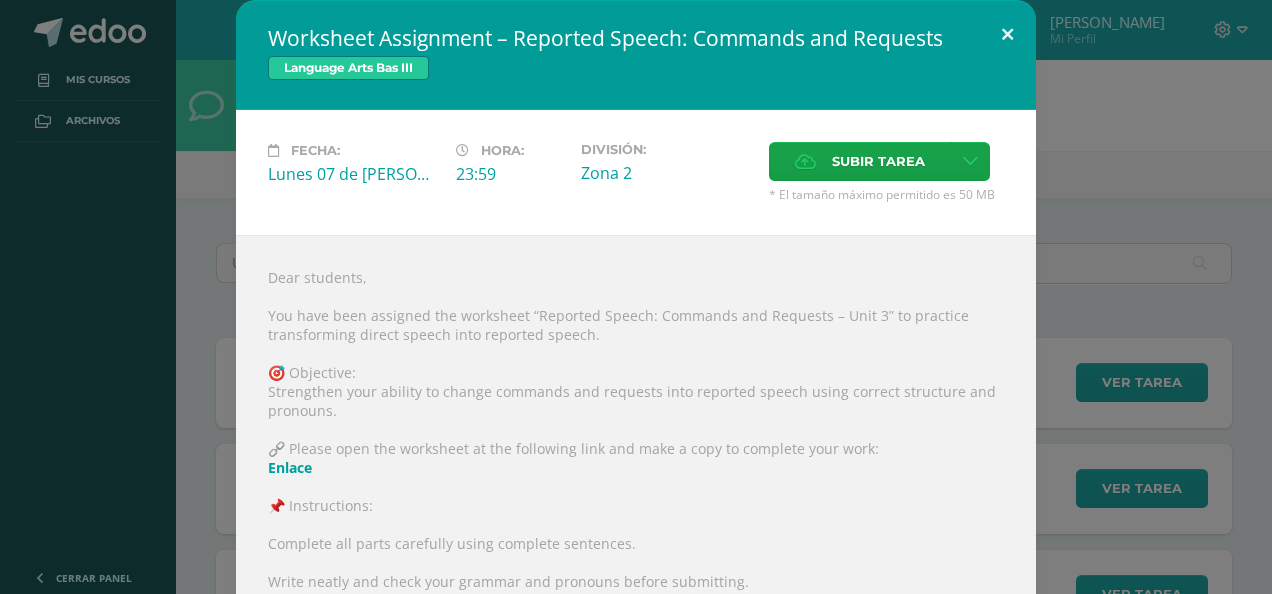 click at bounding box center (1007, 34) 